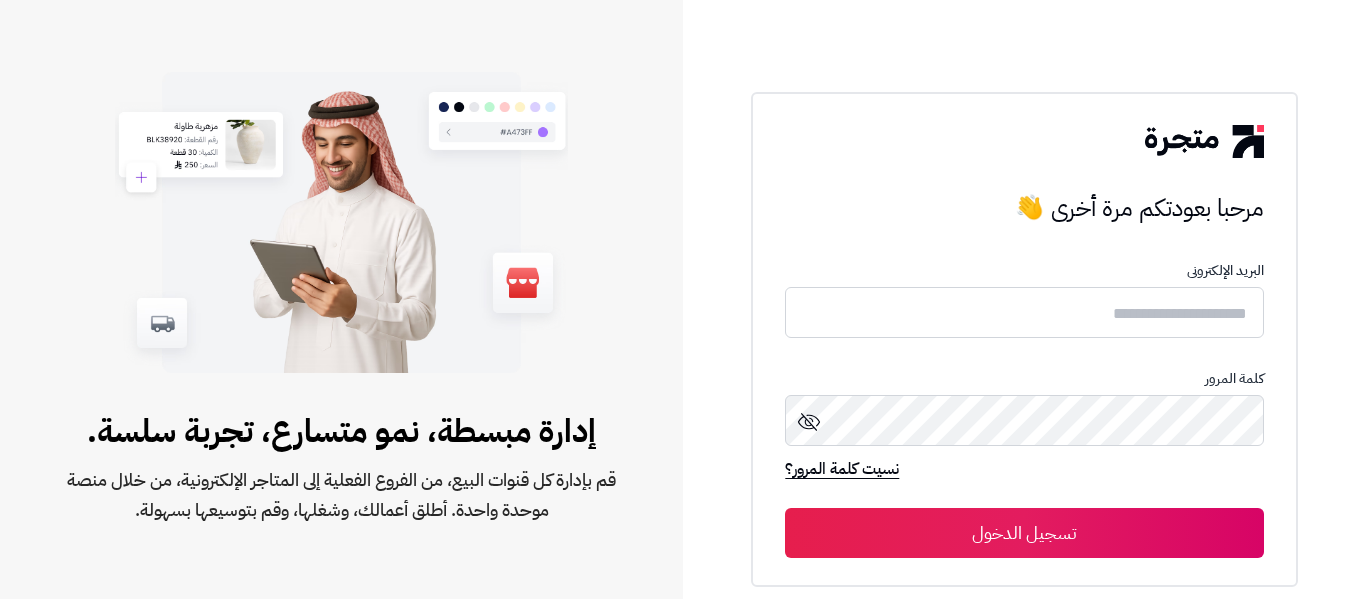 scroll, scrollTop: 0, scrollLeft: 0, axis: both 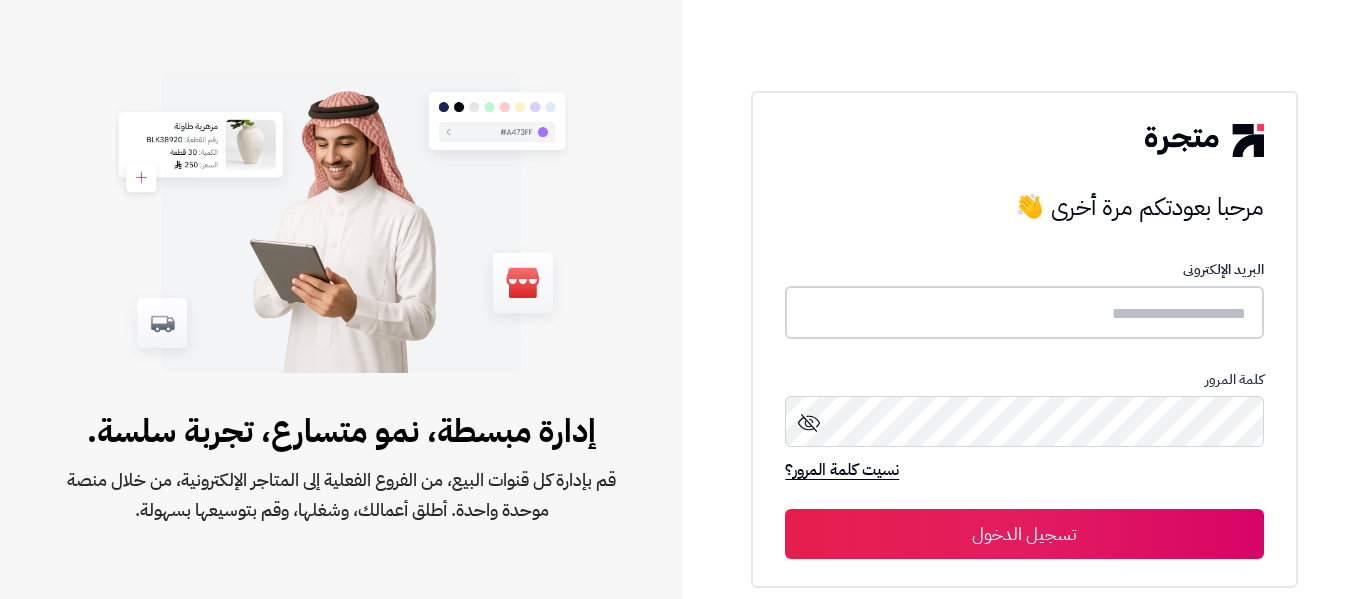 click at bounding box center [1024, 312] 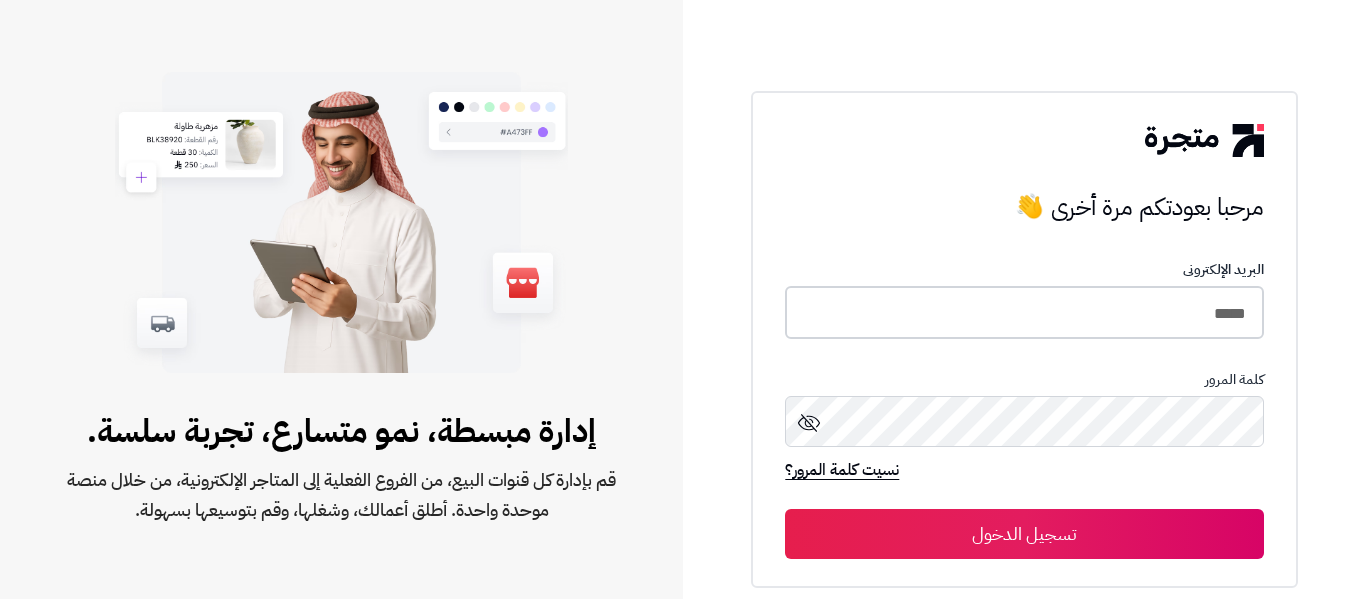 type on "*****" 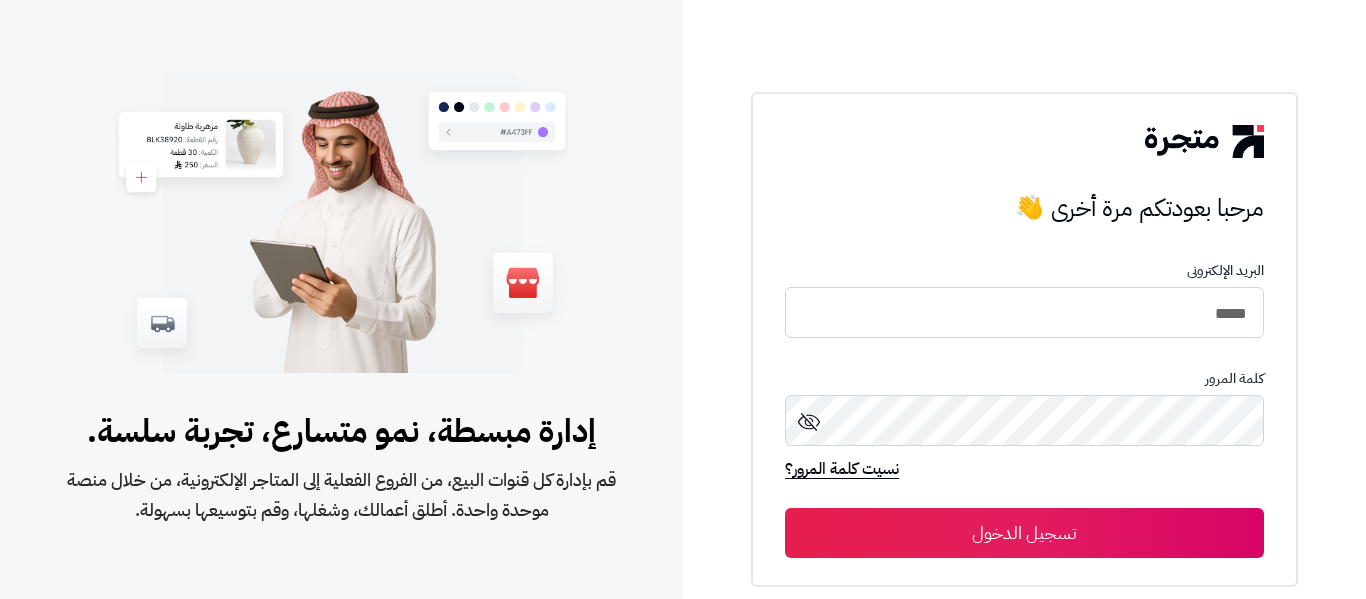 click on "تسجيل الدخول" at bounding box center (1024, 533) 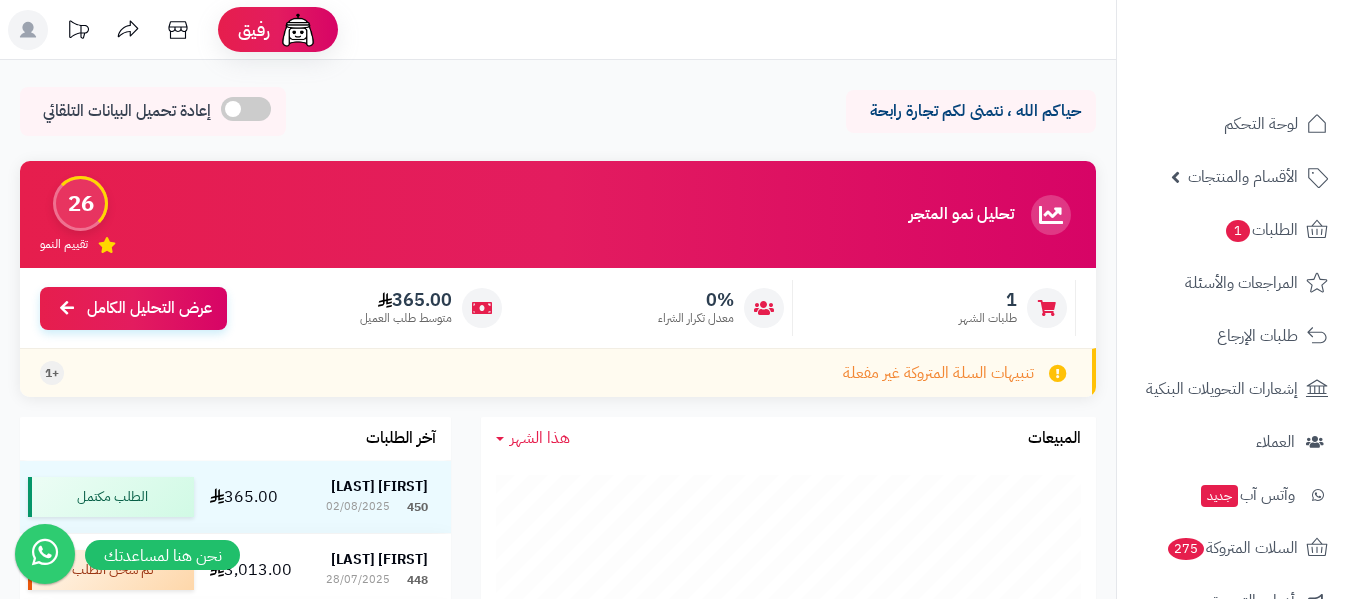 scroll, scrollTop: 0, scrollLeft: 0, axis: both 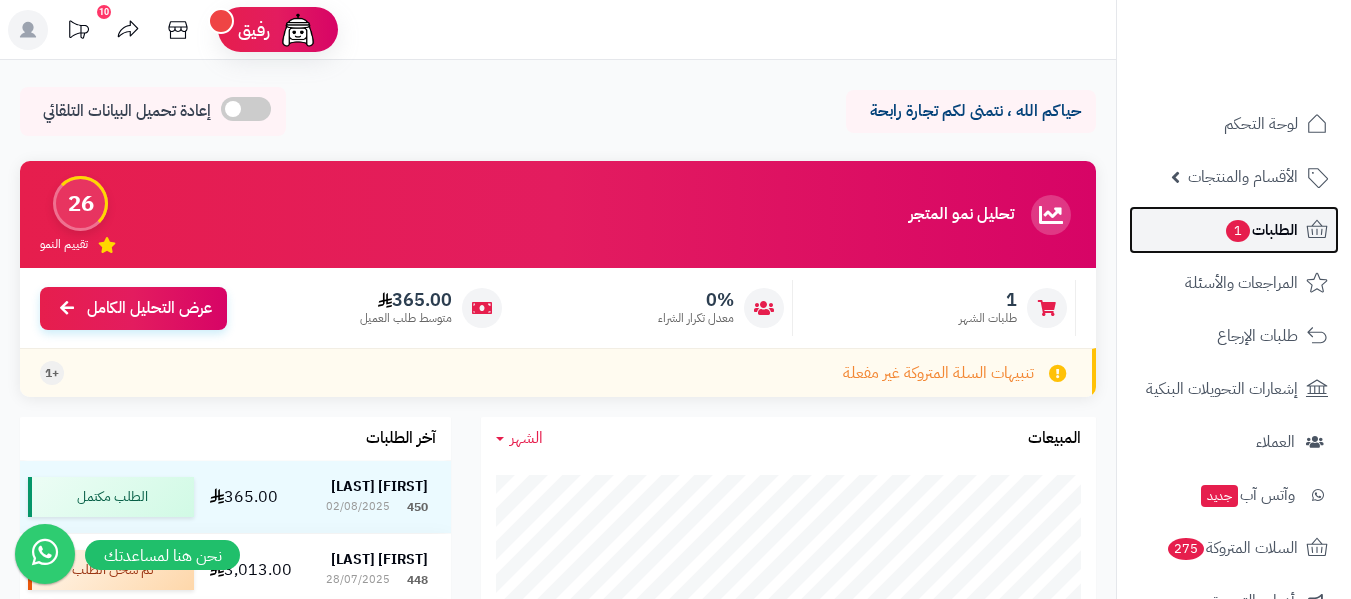 click on "الطلبات  1" at bounding box center [1261, 230] 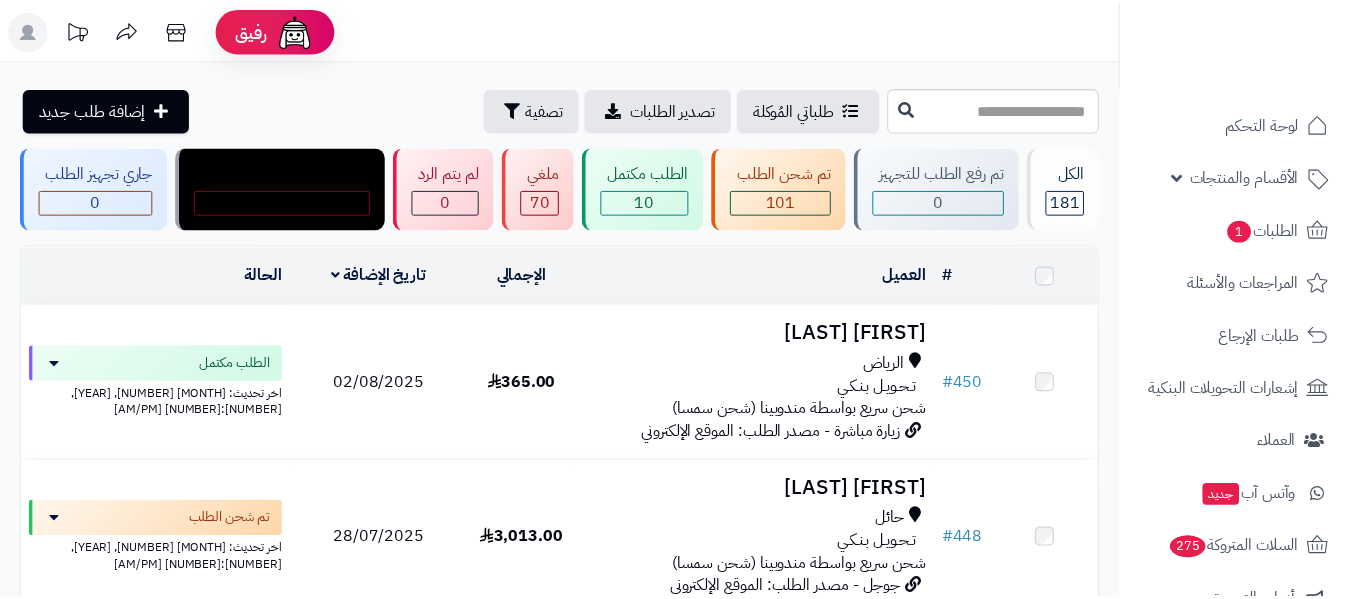 scroll, scrollTop: 0, scrollLeft: 0, axis: both 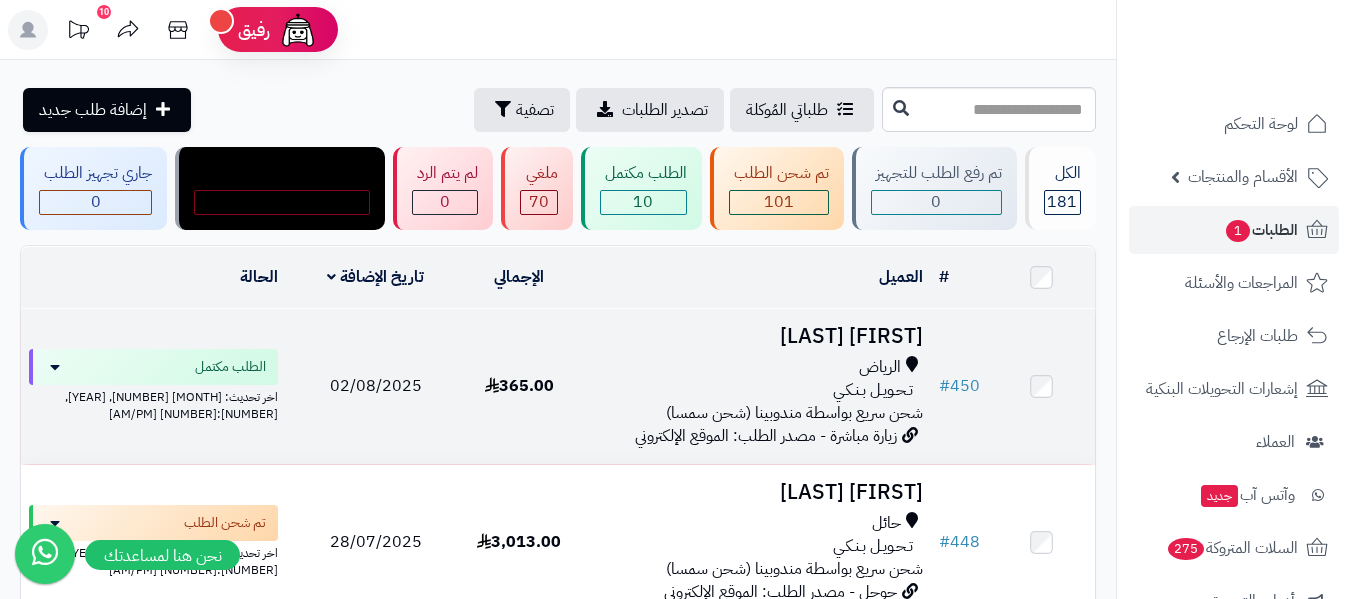 click on "الرياض" at bounding box center (752, 367) 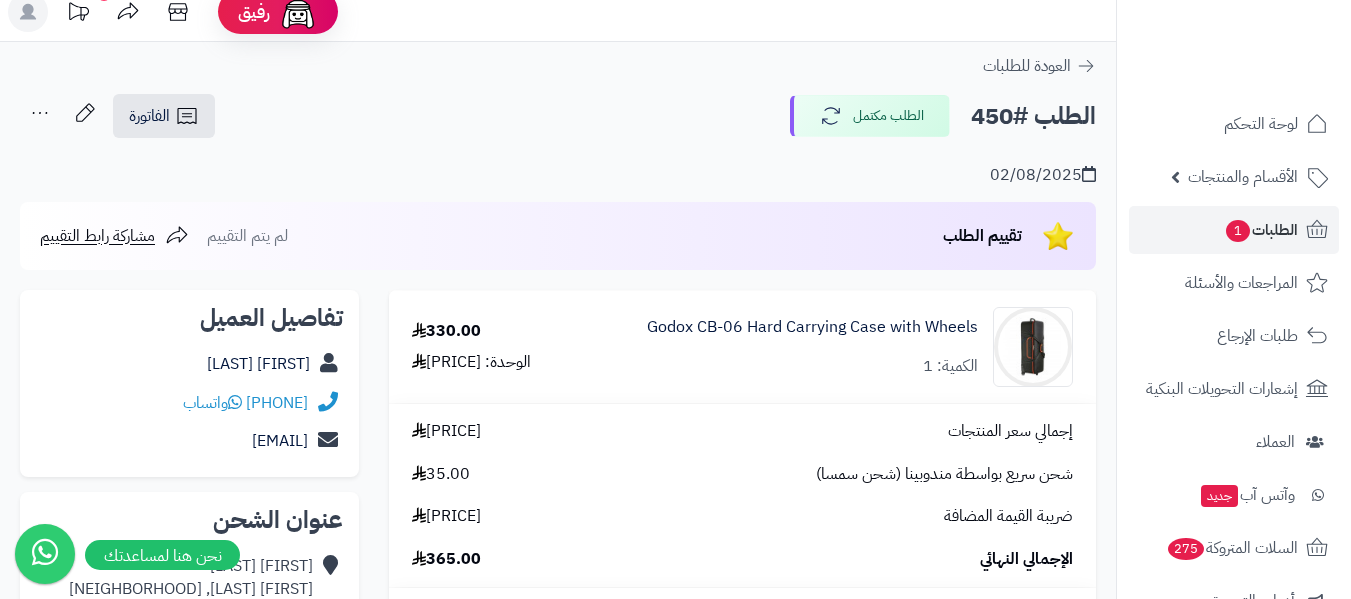 scroll, scrollTop: 16, scrollLeft: 0, axis: vertical 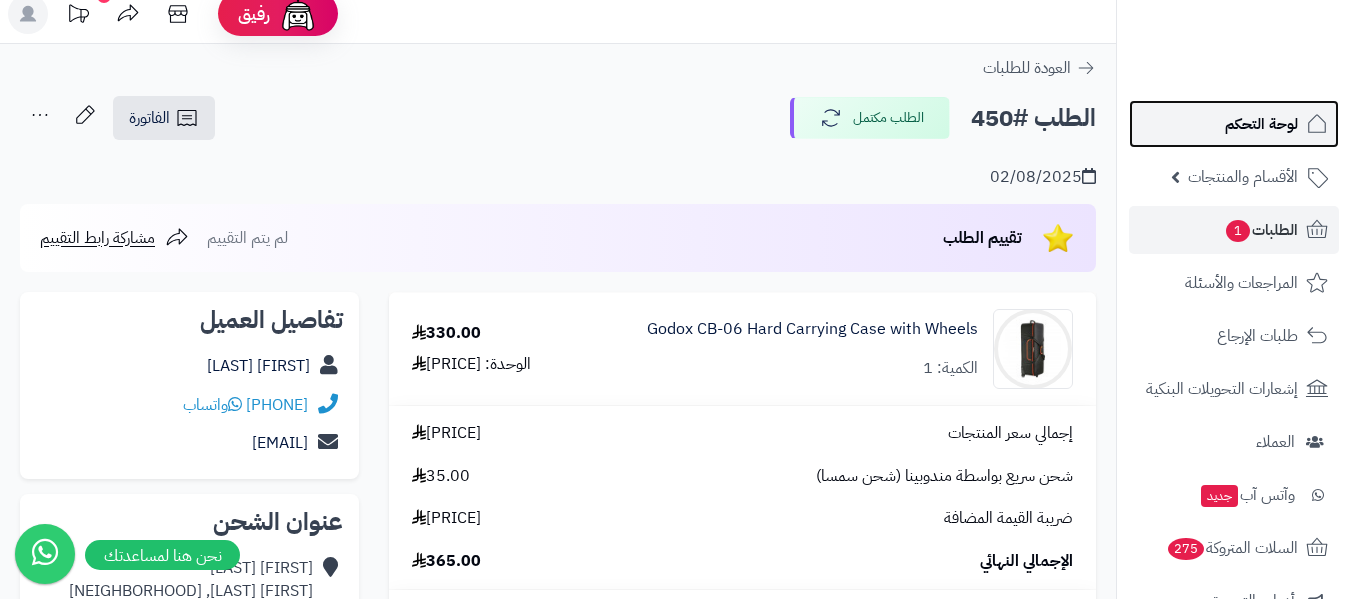 click on "لوحة التحكم" at bounding box center [1261, 124] 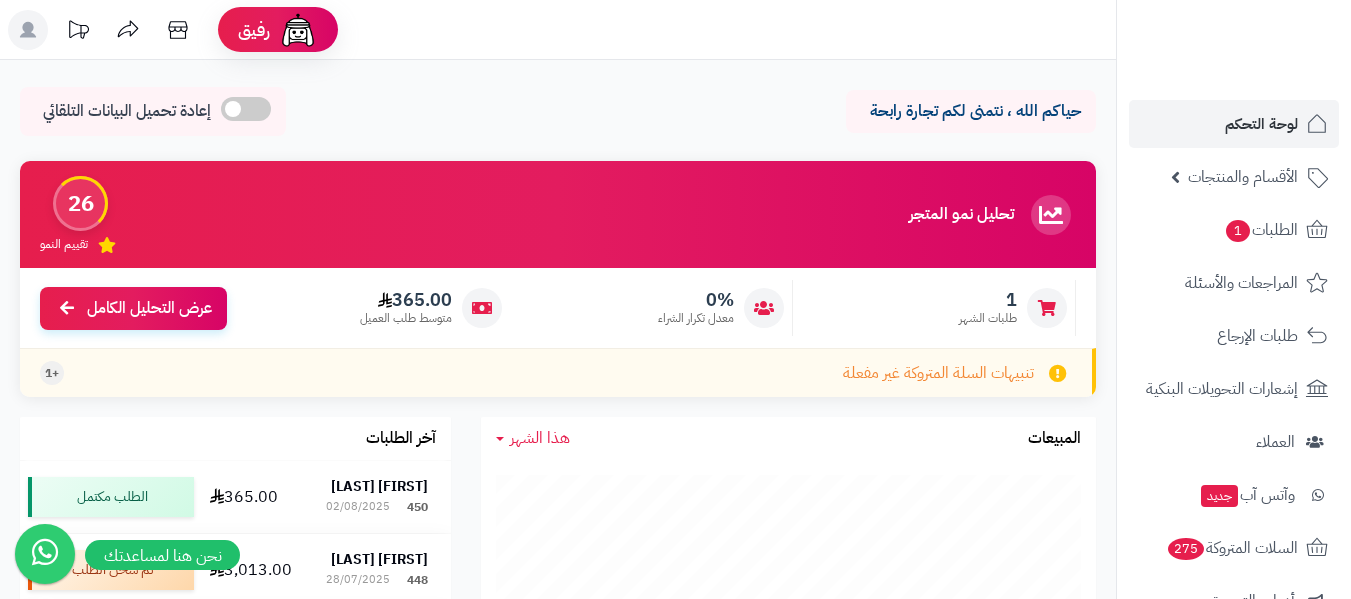 scroll, scrollTop: 0, scrollLeft: 0, axis: both 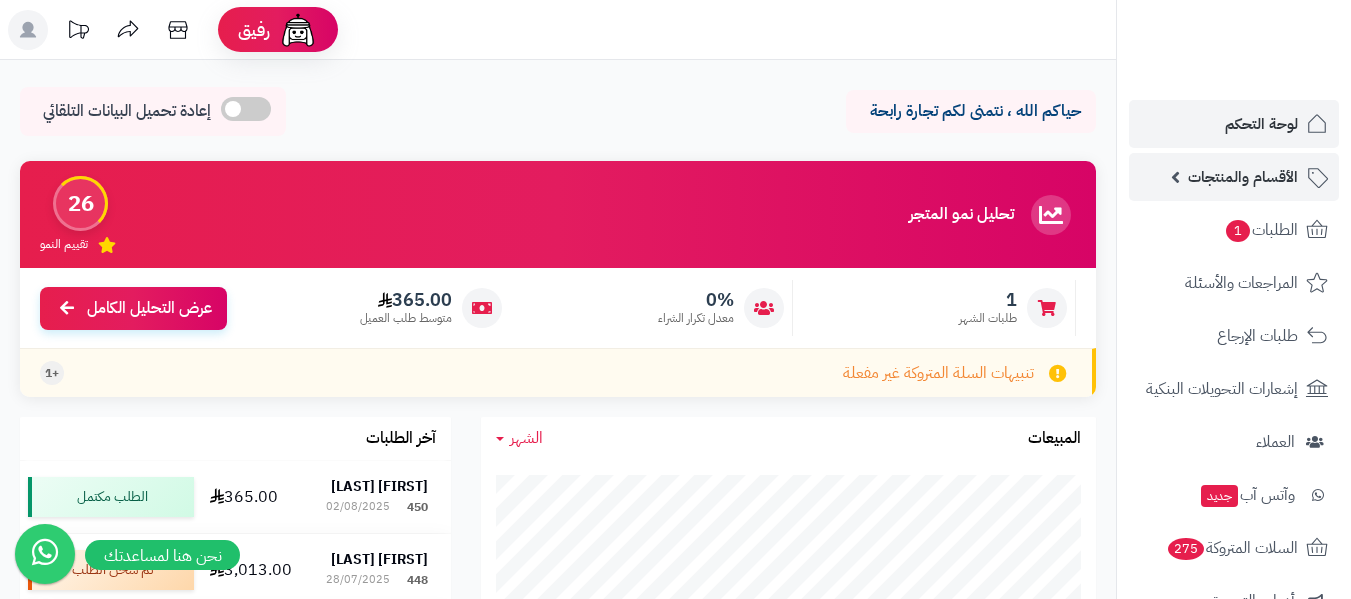 click on "الأقسام والمنتجات" at bounding box center (1243, 177) 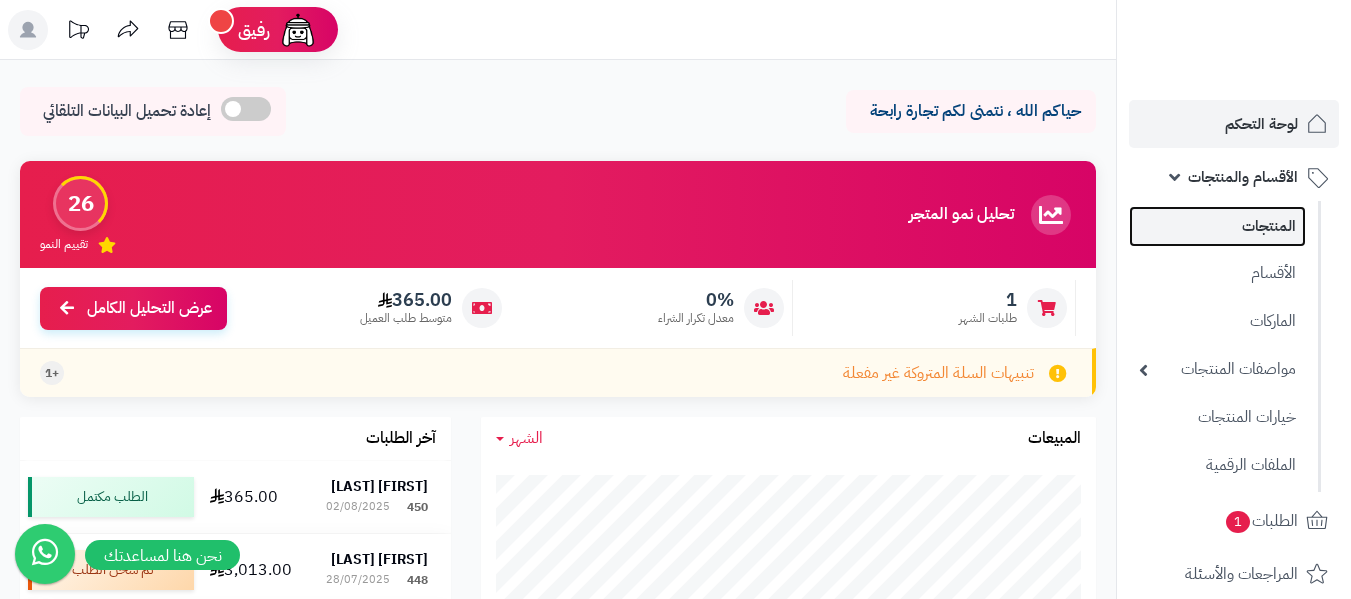 click on "المنتجات" at bounding box center (1217, 226) 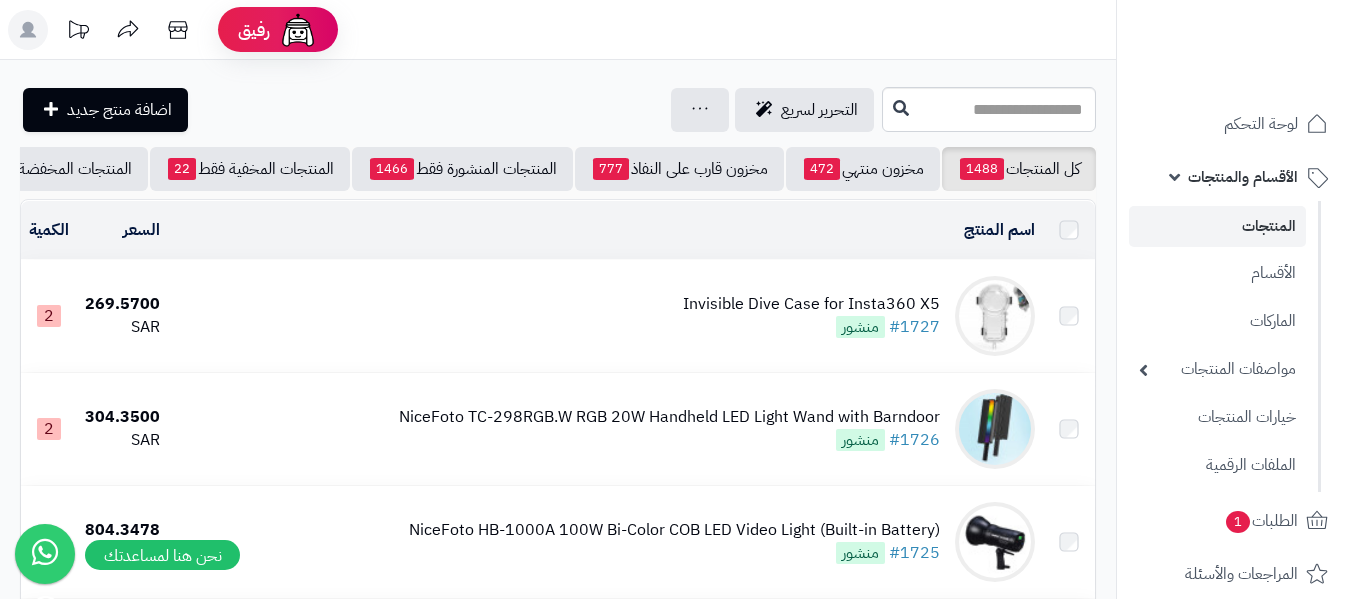 scroll, scrollTop: 0, scrollLeft: 0, axis: both 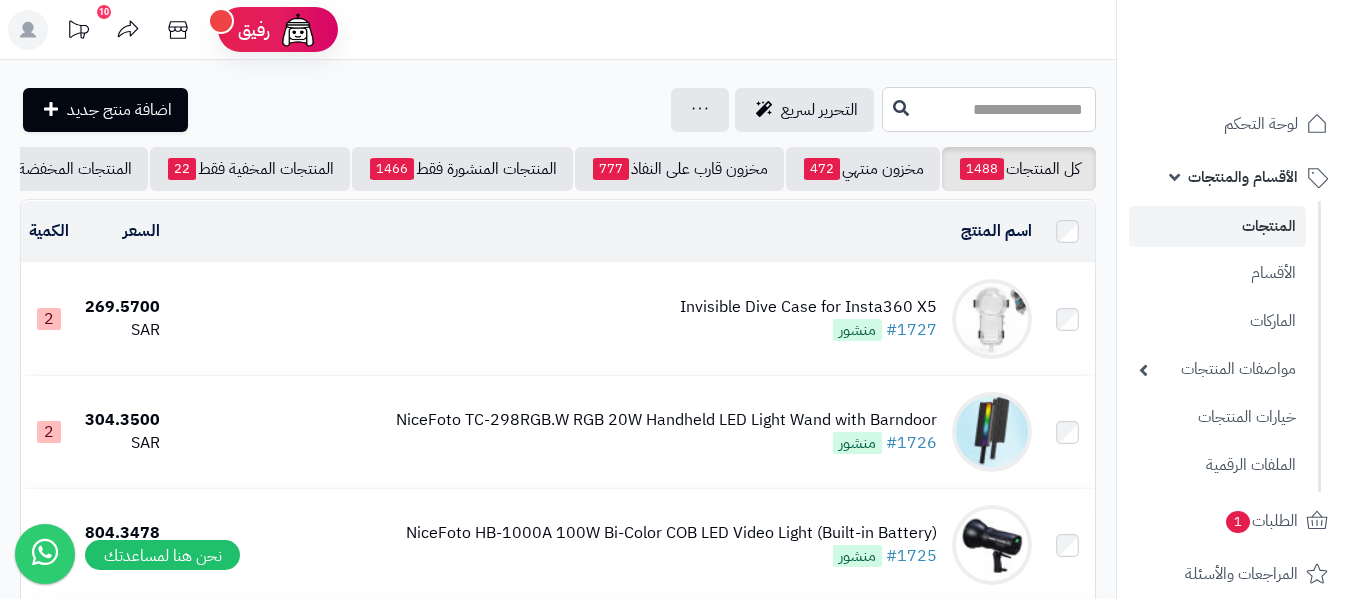 click at bounding box center [989, 109] 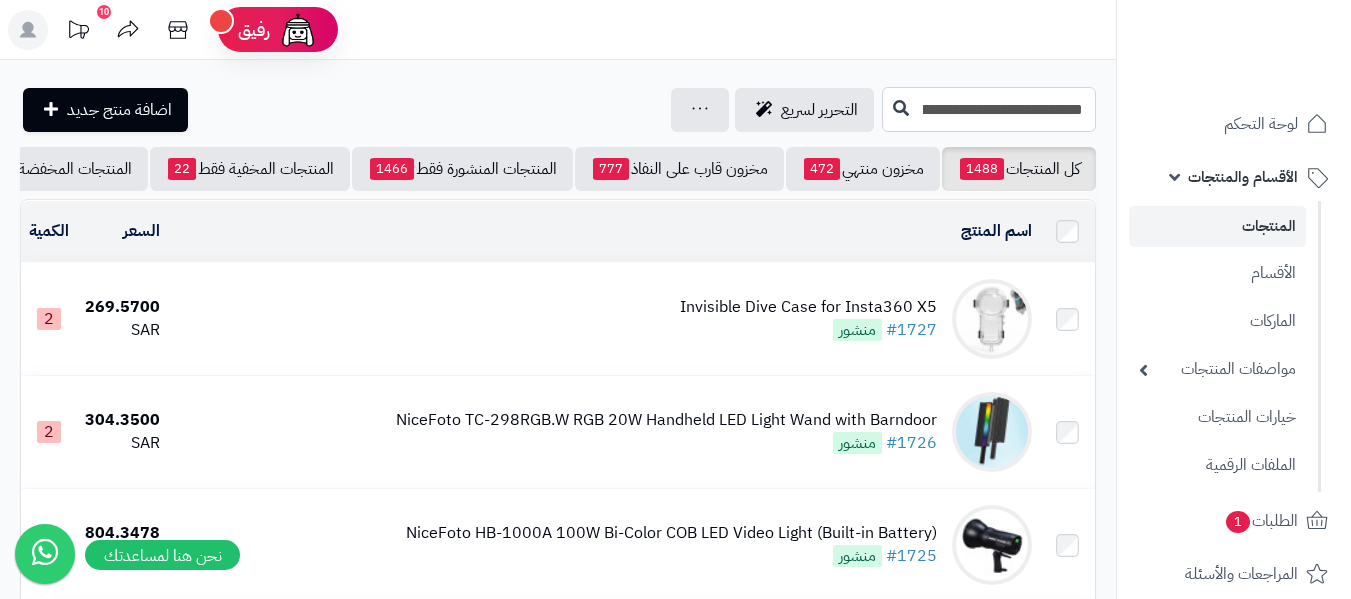 scroll, scrollTop: 0, scrollLeft: -308, axis: horizontal 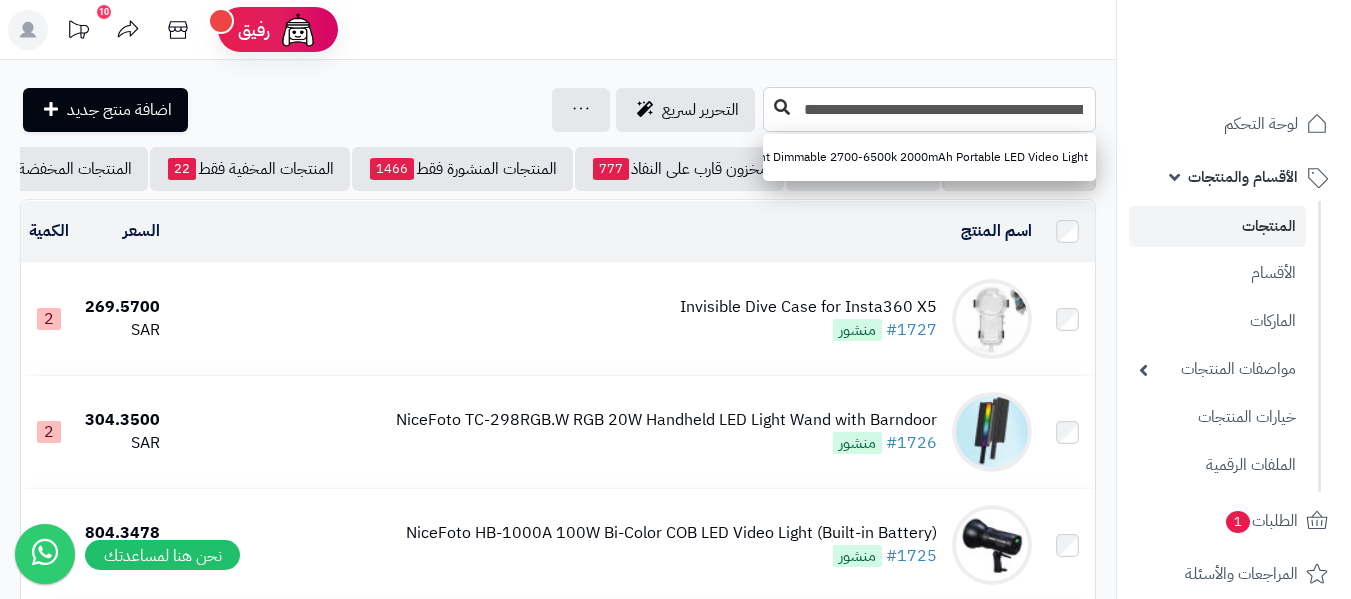 type on "**********" 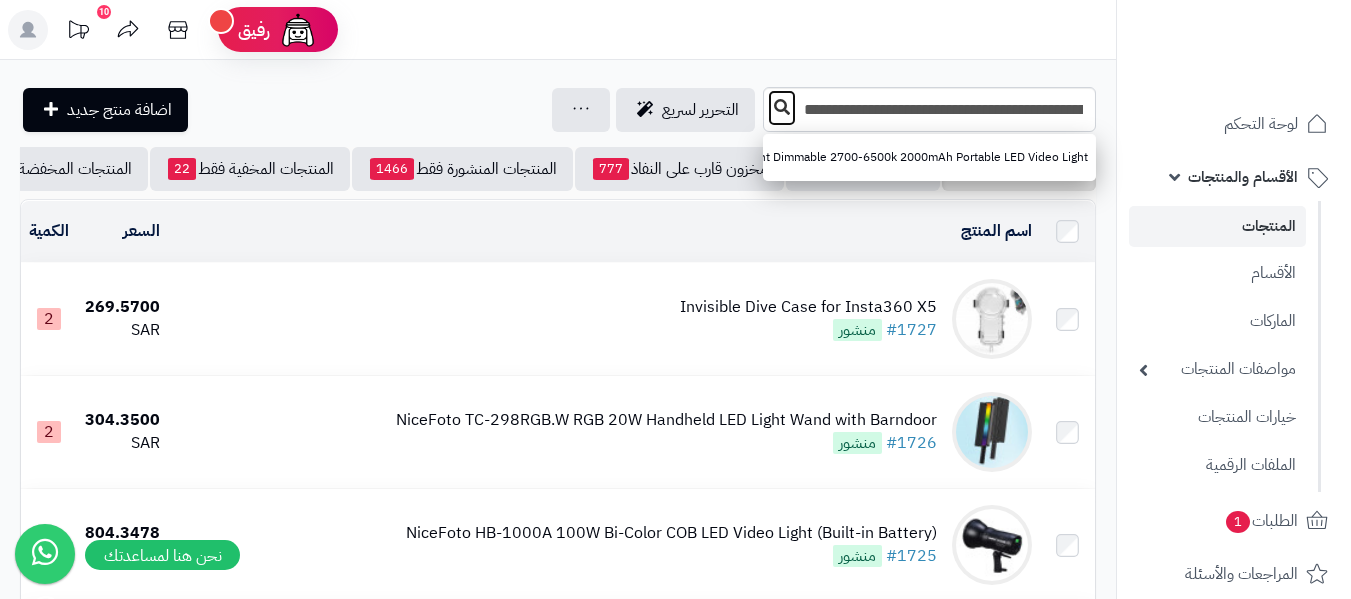 scroll, scrollTop: 0, scrollLeft: 0, axis: both 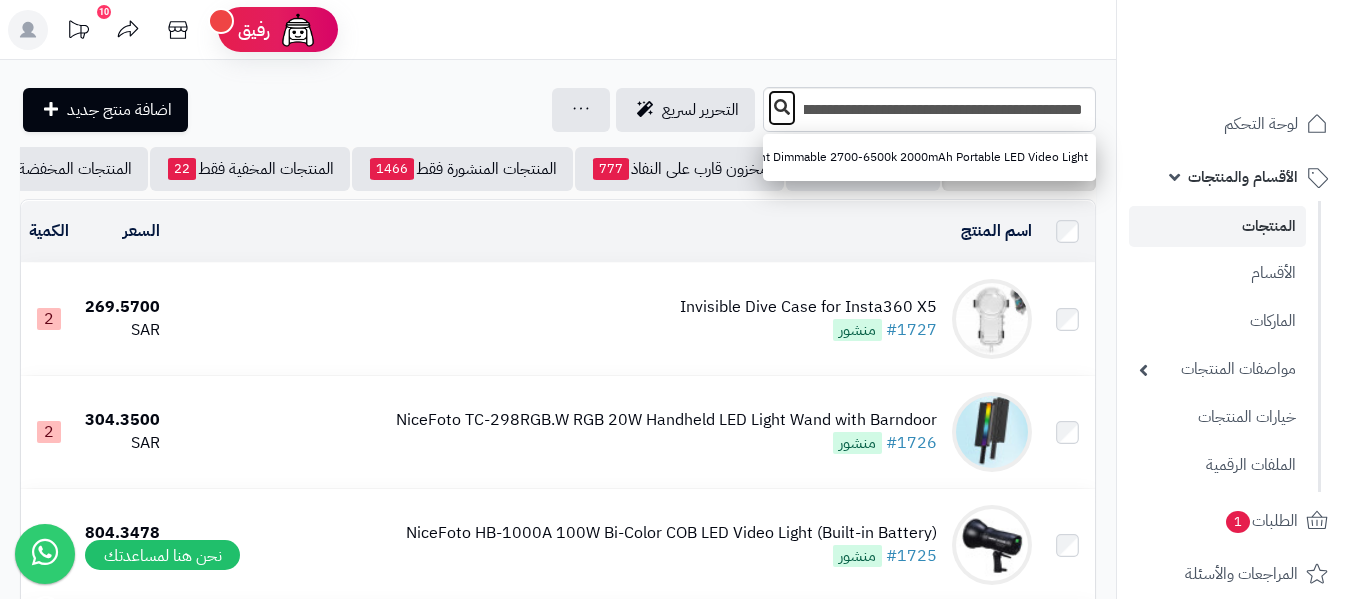 click at bounding box center (782, 107) 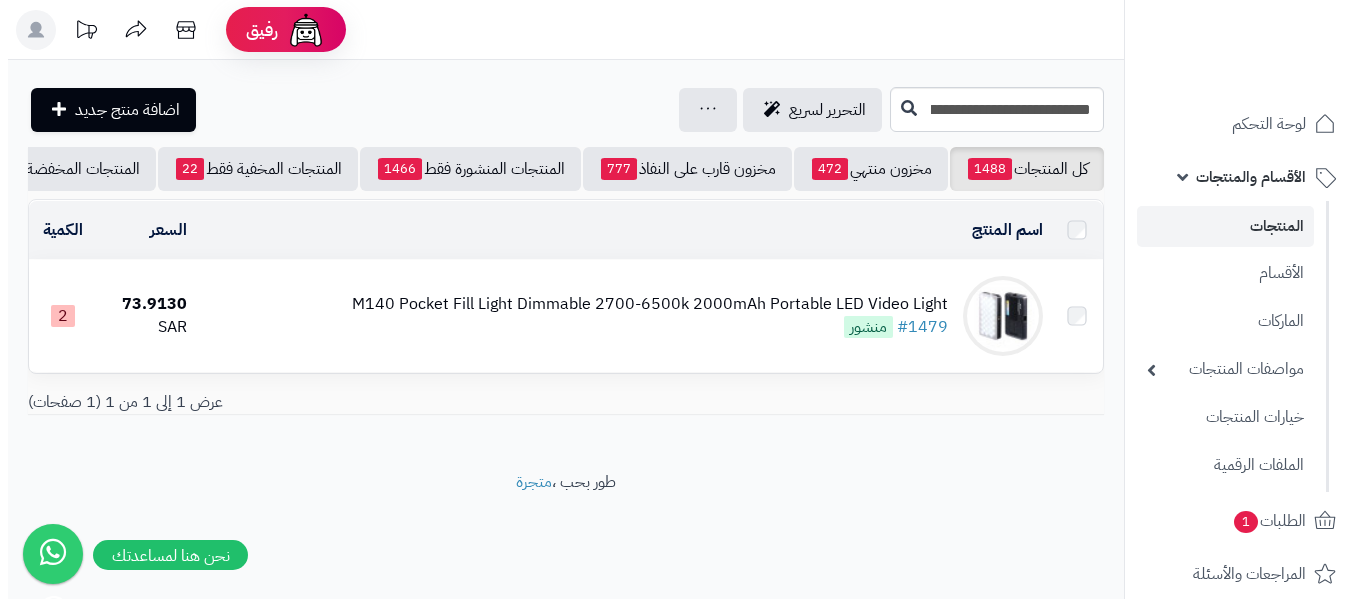 scroll, scrollTop: 0, scrollLeft: 0, axis: both 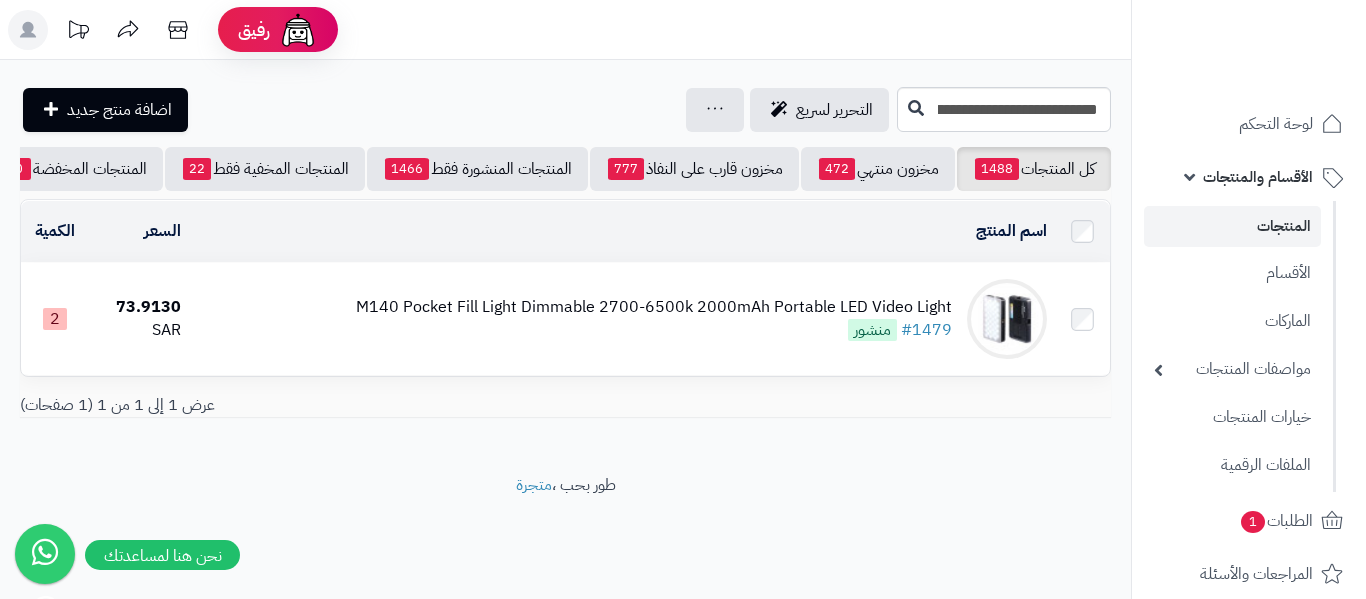 click on "M140 Pocket Fill Light Dimmable 2700-6500k 2000mAh Portable LED Video Light" at bounding box center (654, 307) 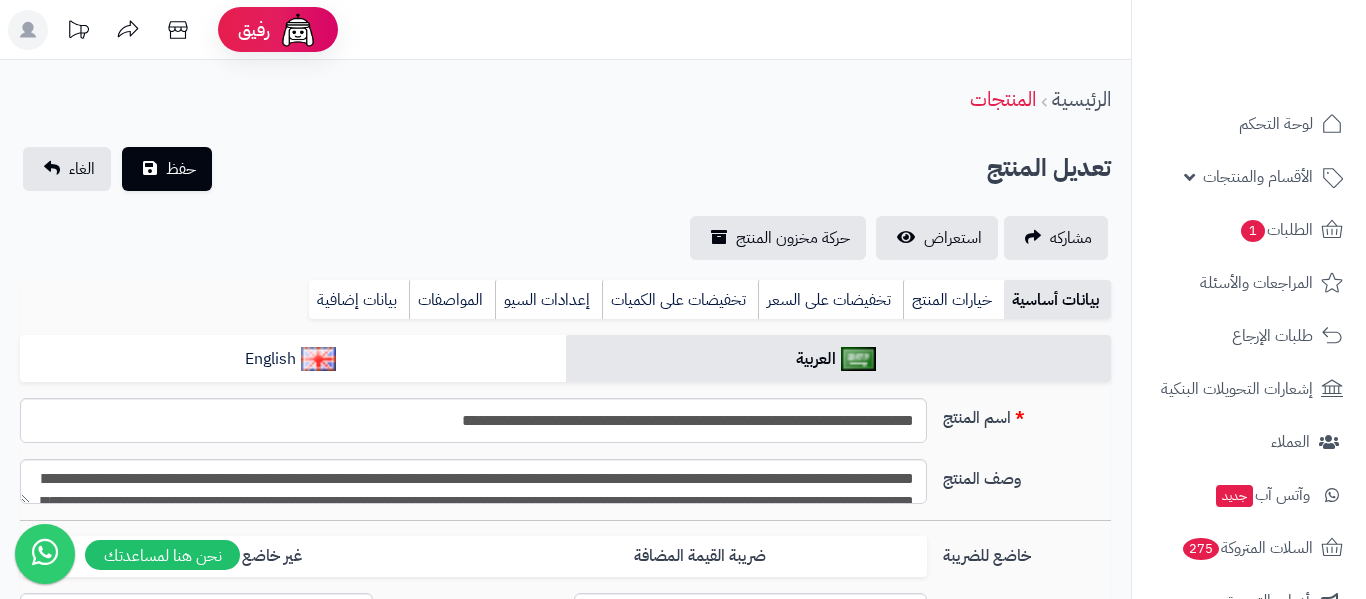type on "*****" 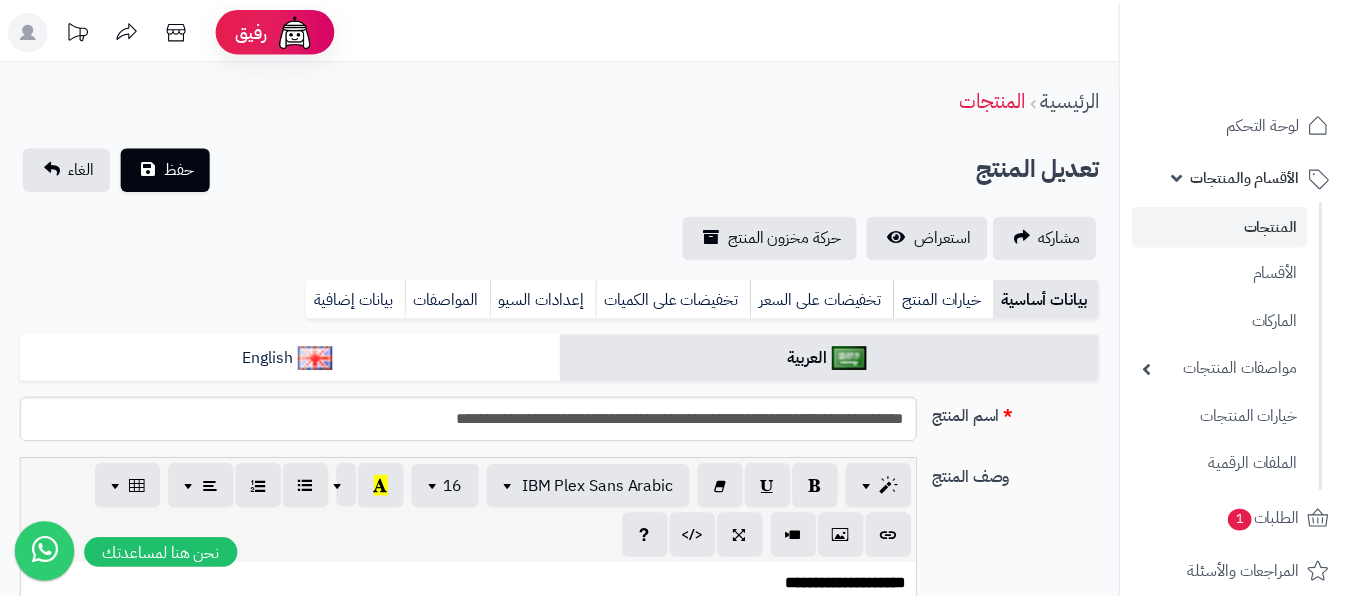 scroll, scrollTop: 0, scrollLeft: 0, axis: both 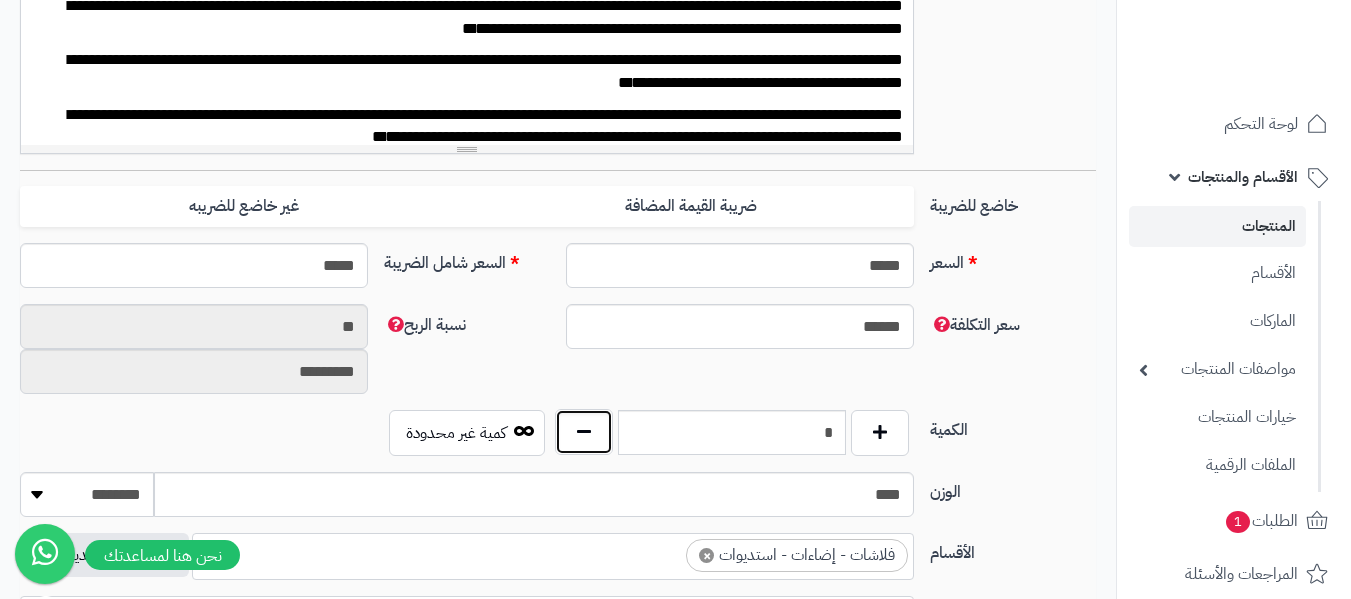 click at bounding box center (584, 432) 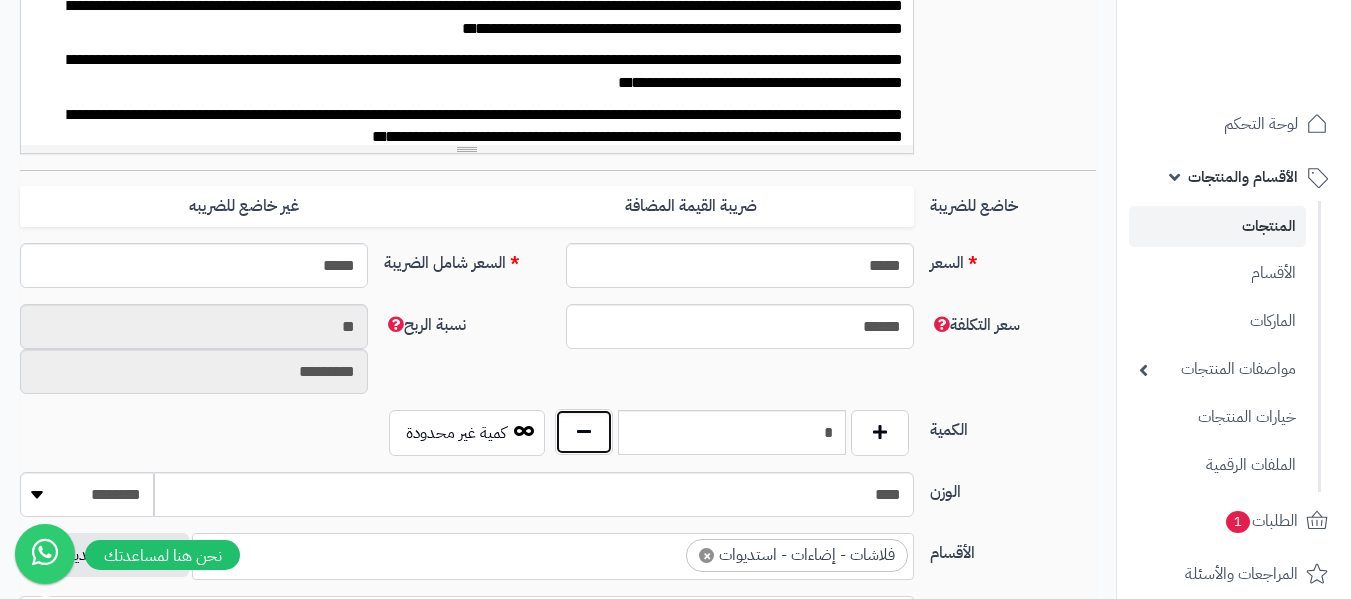 click at bounding box center (584, 432) 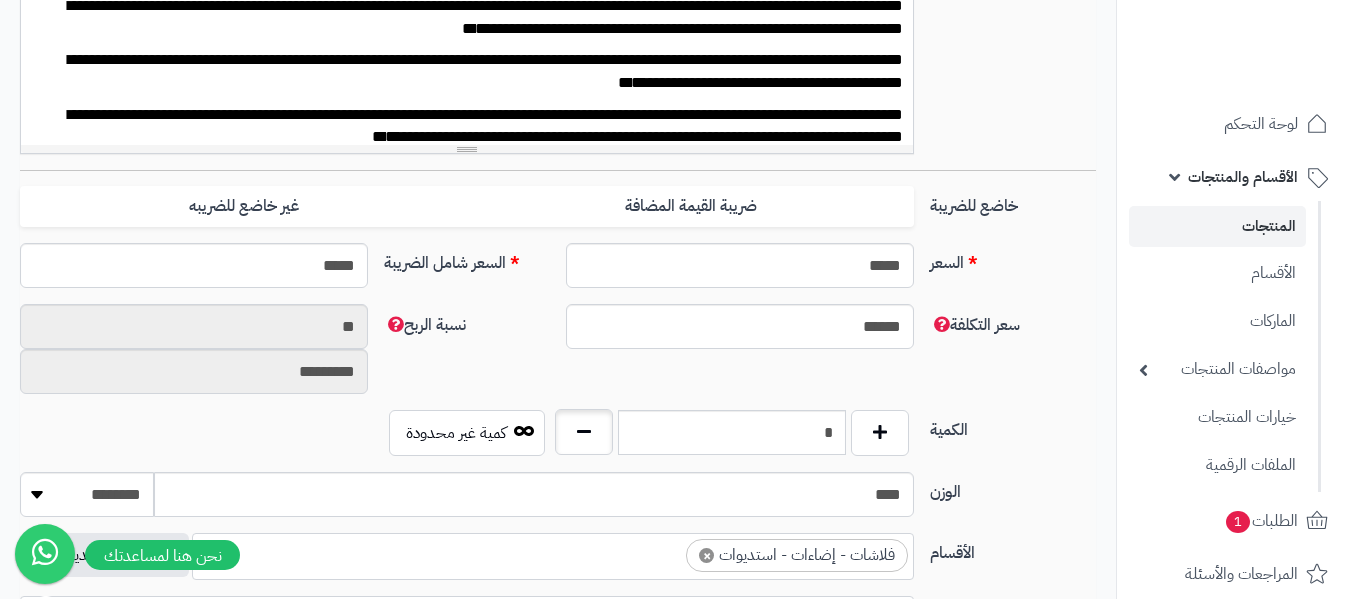 type on "*" 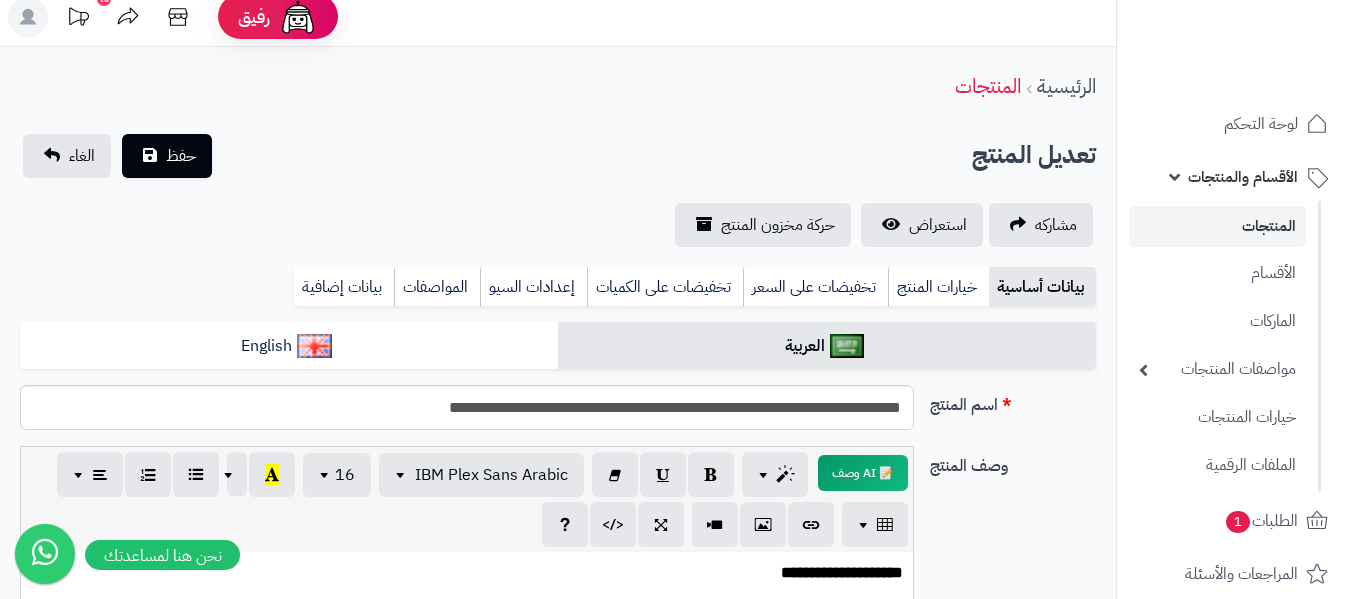 scroll, scrollTop: 0, scrollLeft: 0, axis: both 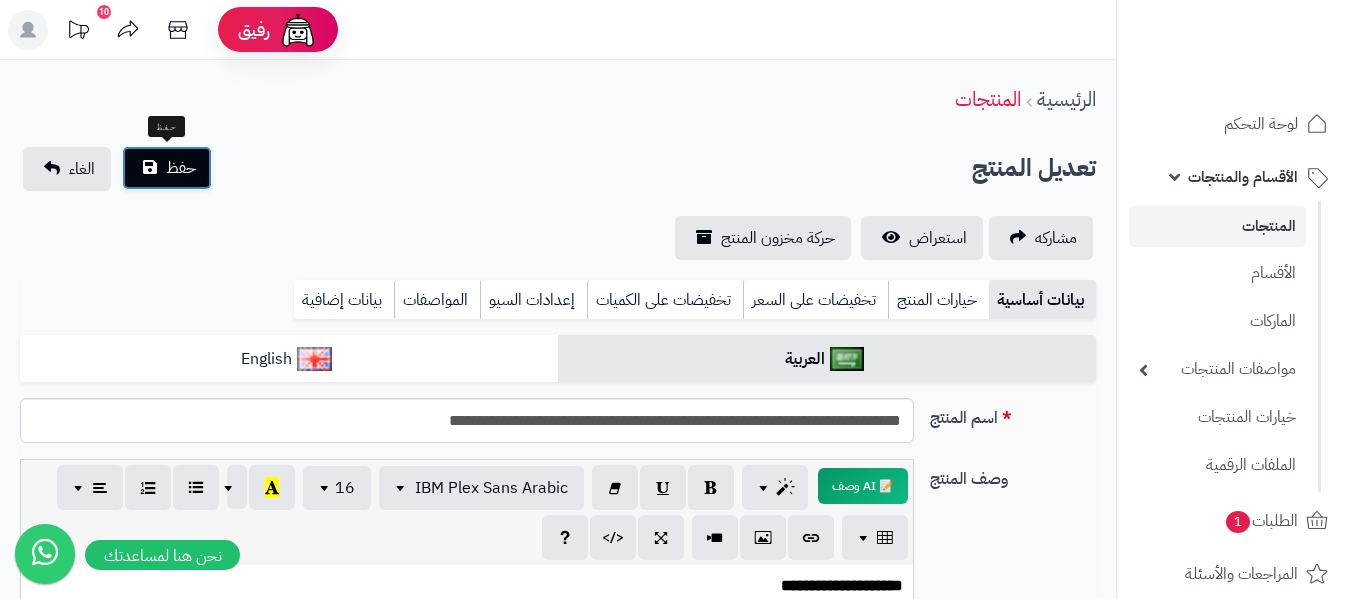 click on "حفظ" at bounding box center (167, 168) 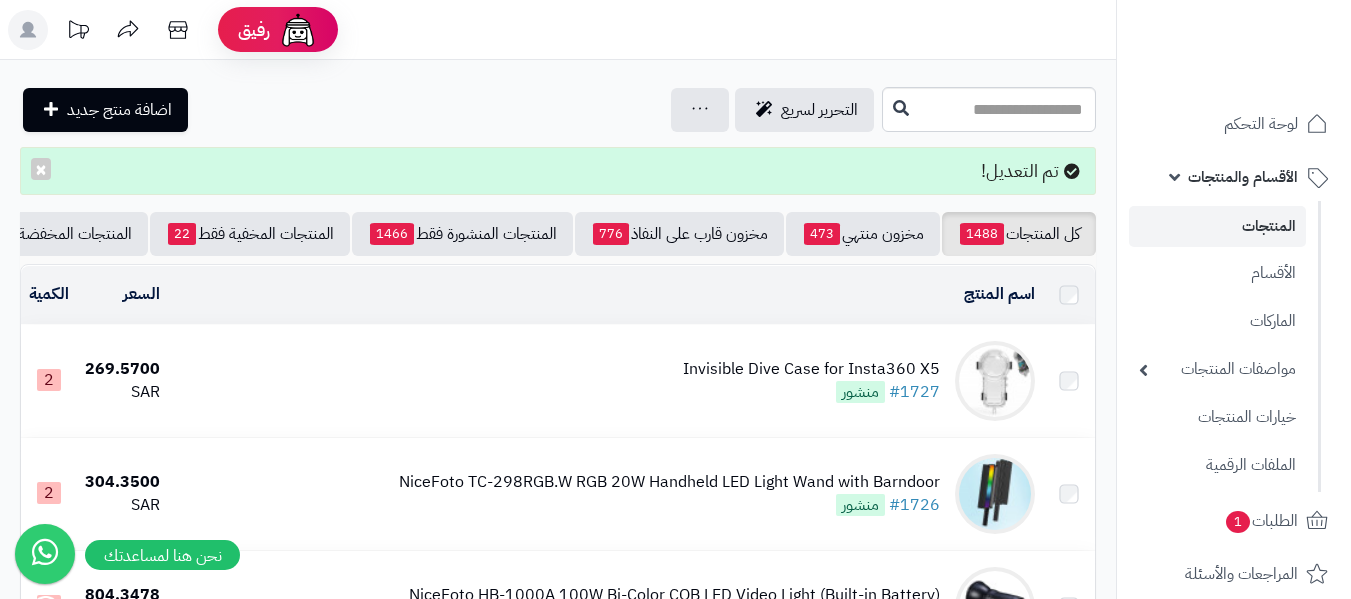 scroll, scrollTop: 0, scrollLeft: 0, axis: both 